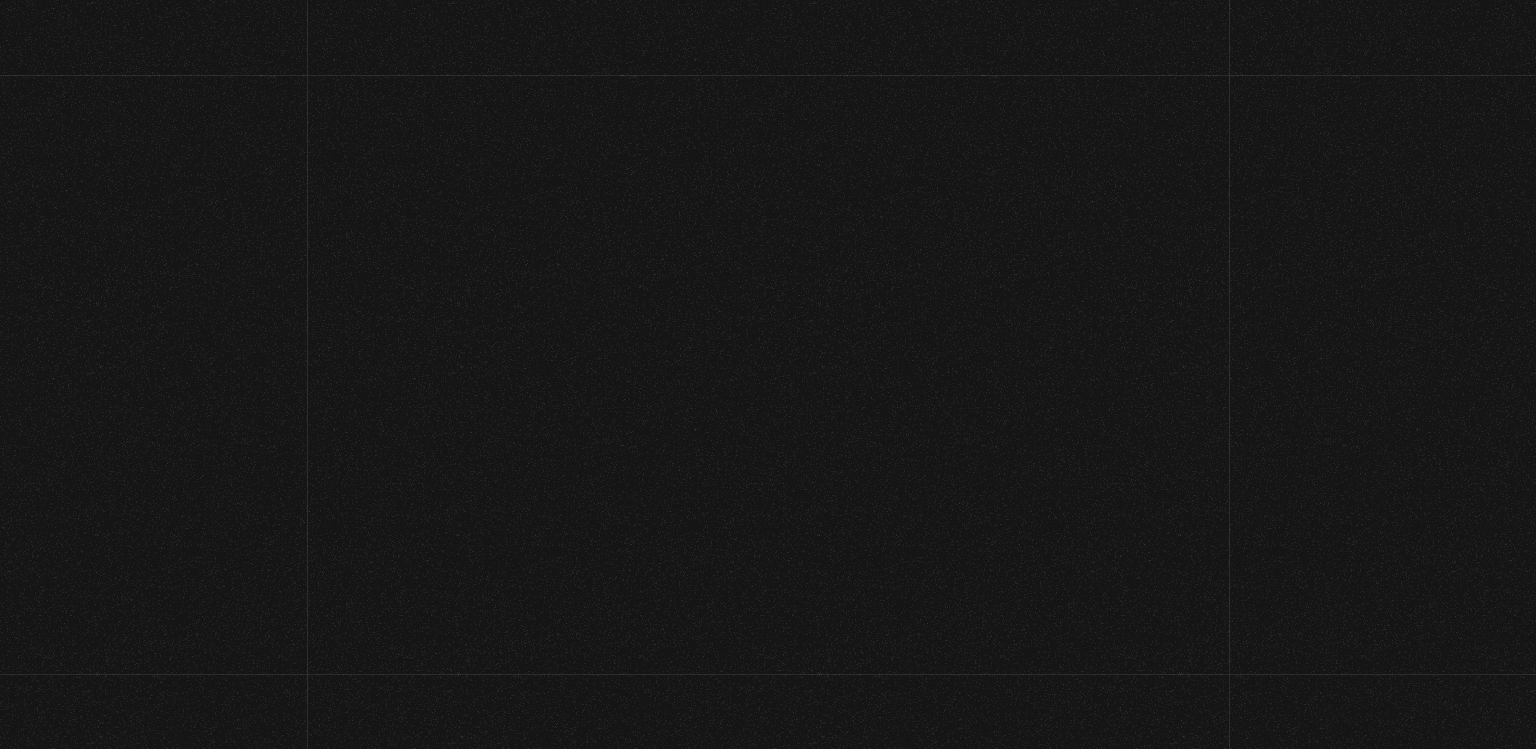 scroll, scrollTop: 0, scrollLeft: 0, axis: both 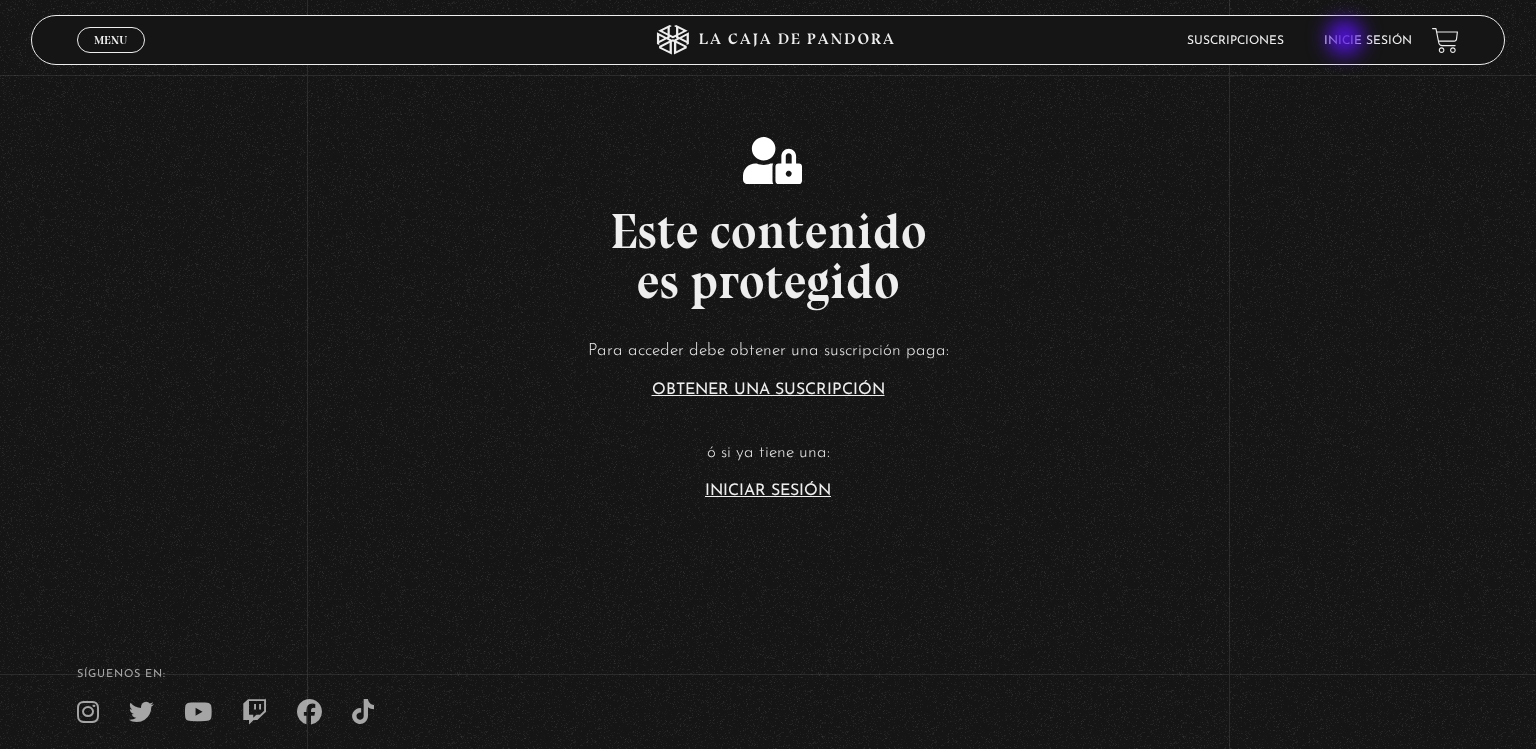 click on "Inicie sesión" at bounding box center (1368, 41) 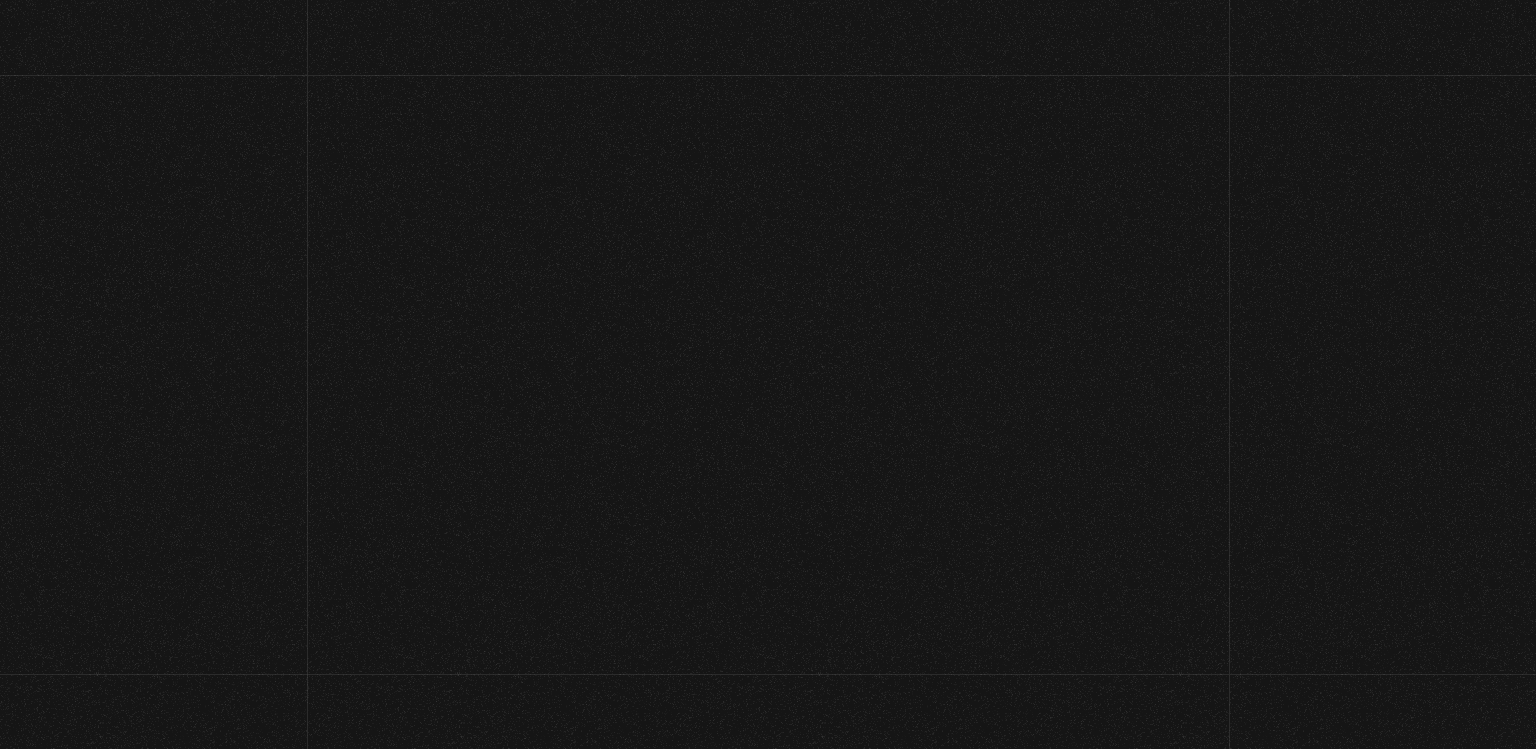 scroll, scrollTop: 0, scrollLeft: 0, axis: both 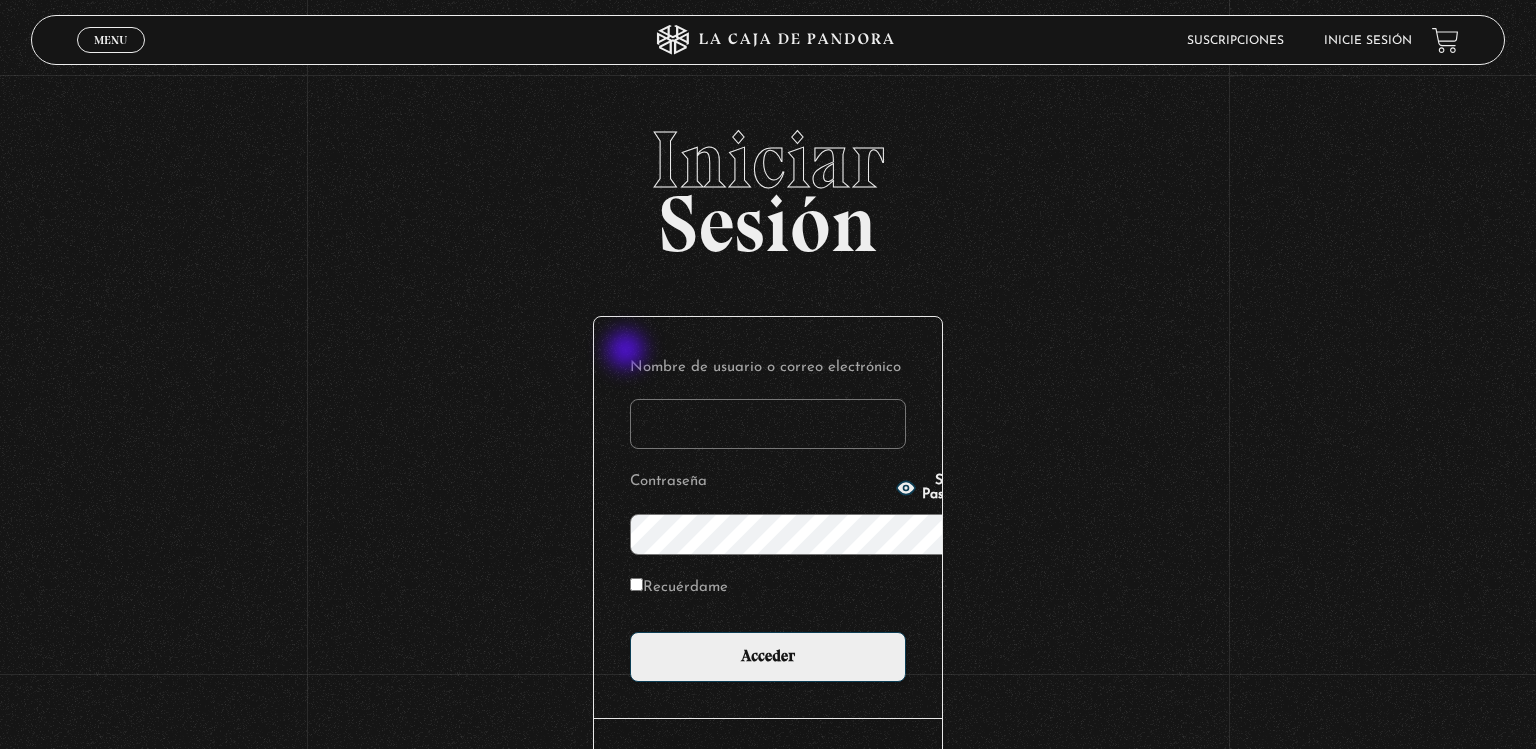 click on "Nombre de usuario o correo electrónico" at bounding box center [768, 424] 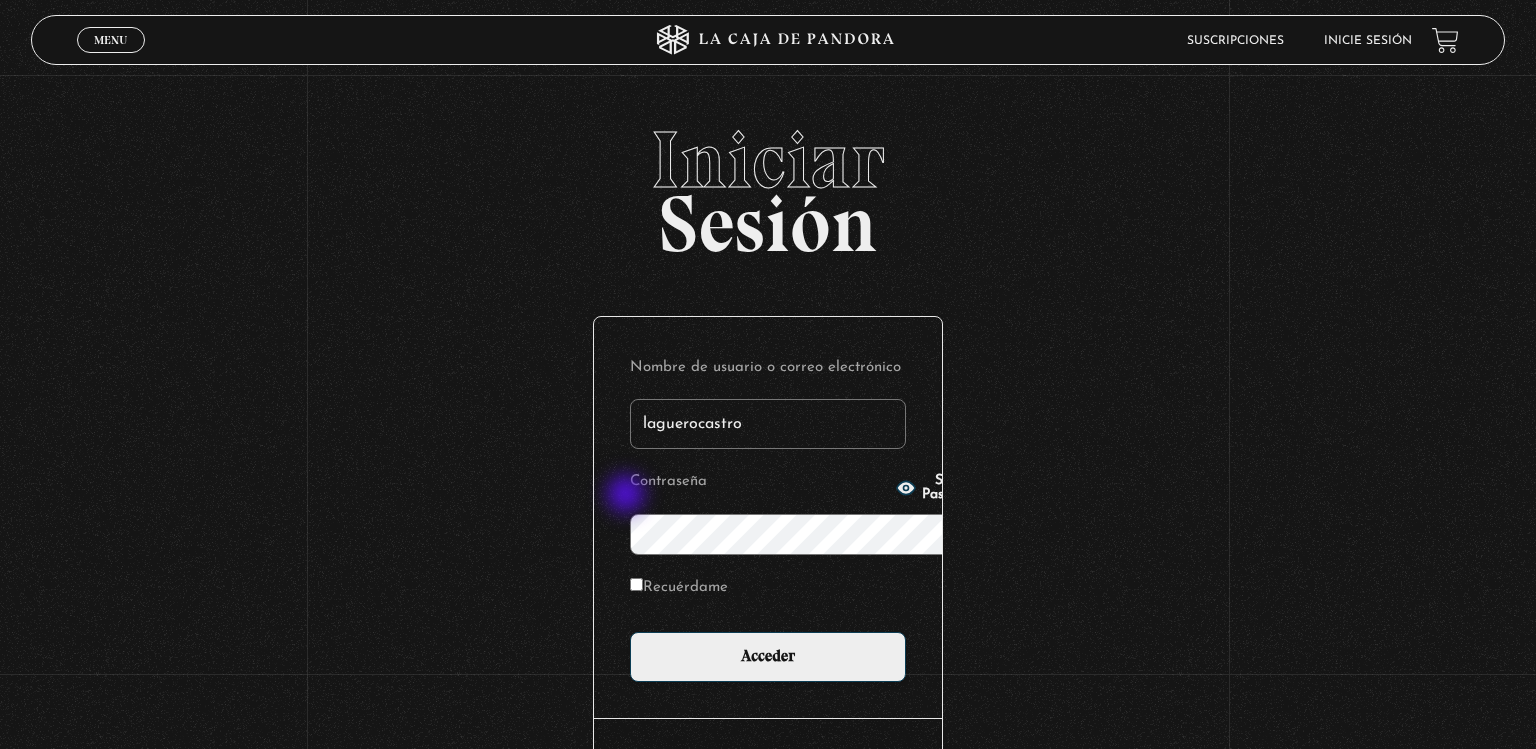 click on "Show Password" at bounding box center (951, 488) 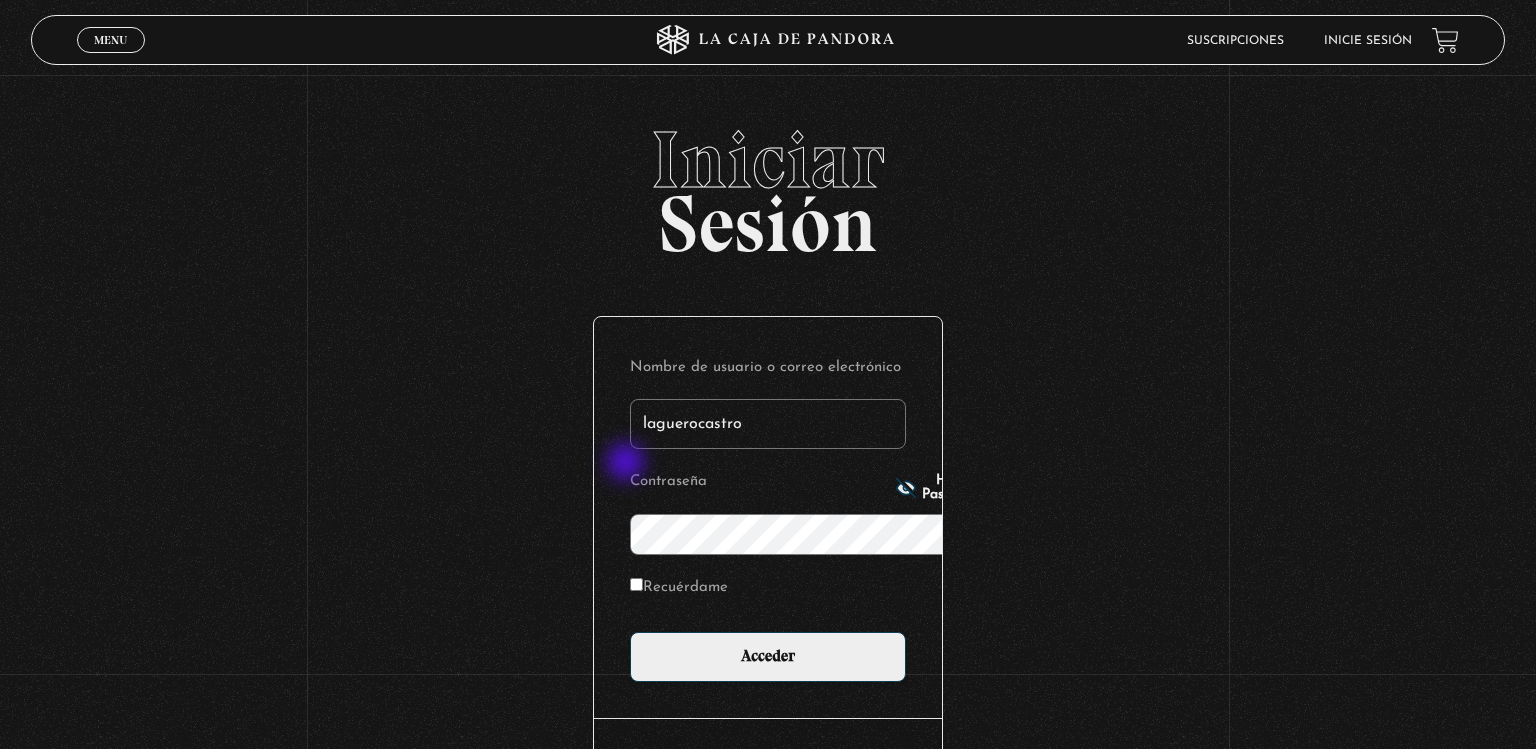 type on "laguerocastro" 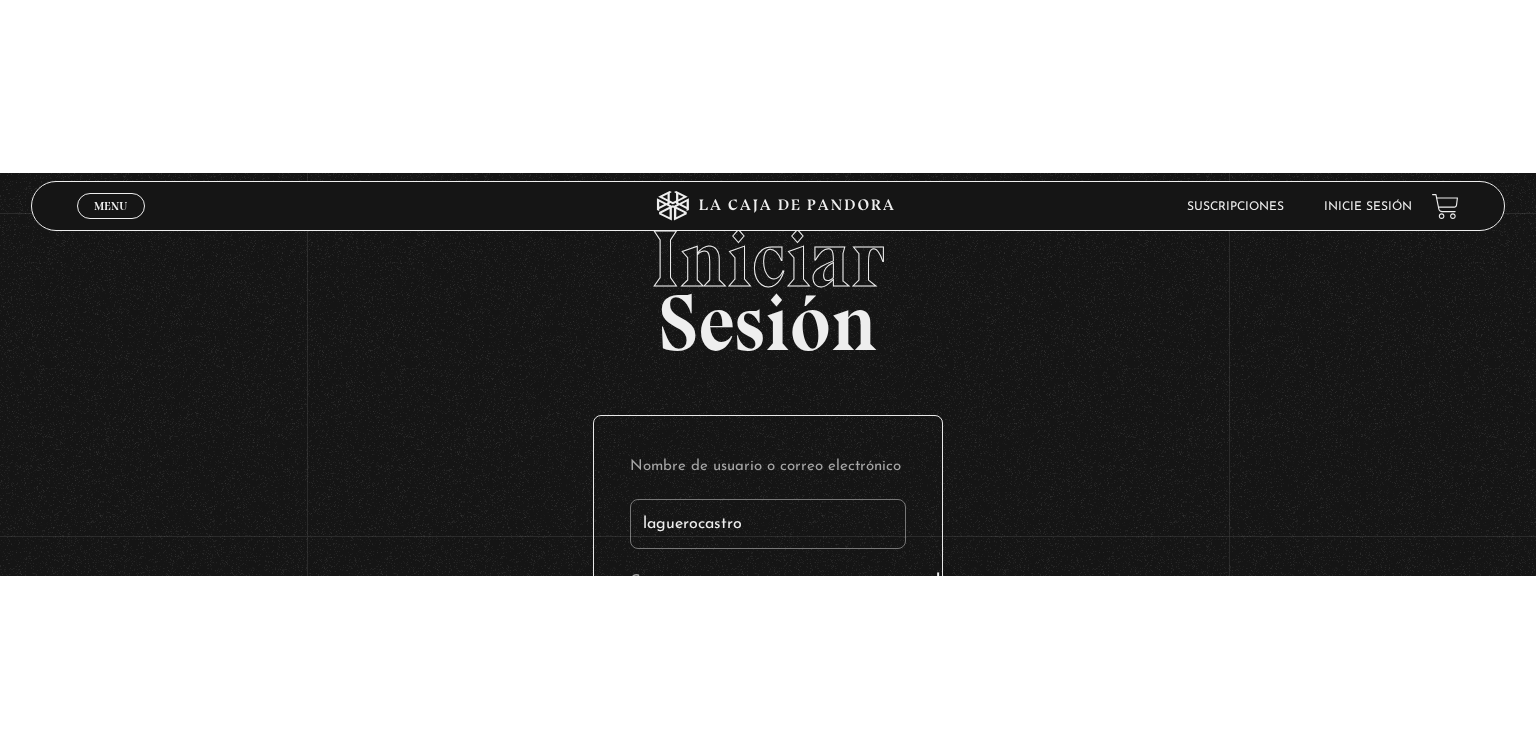 scroll, scrollTop: 0, scrollLeft: 0, axis: both 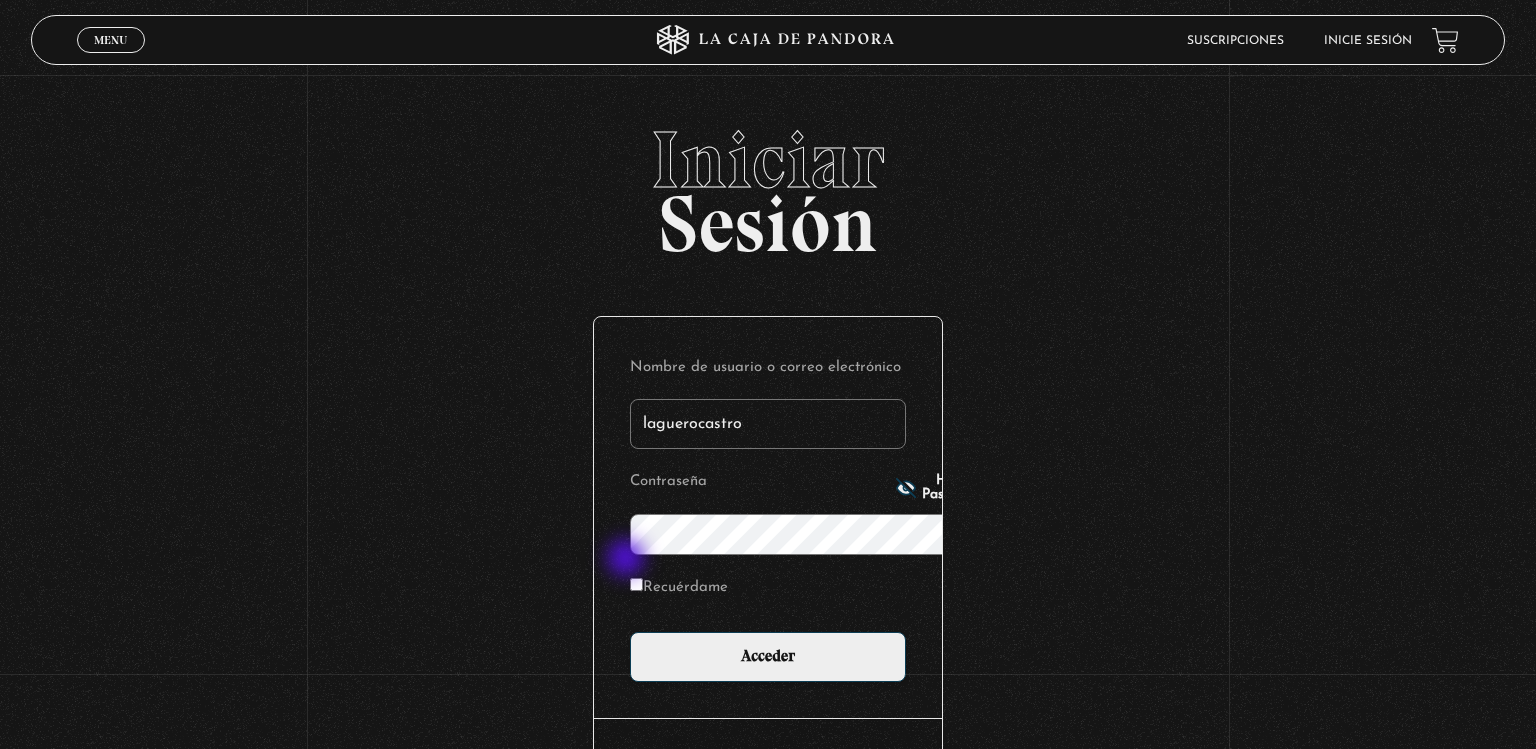 click on "Recuérdame" at bounding box center [679, 588] 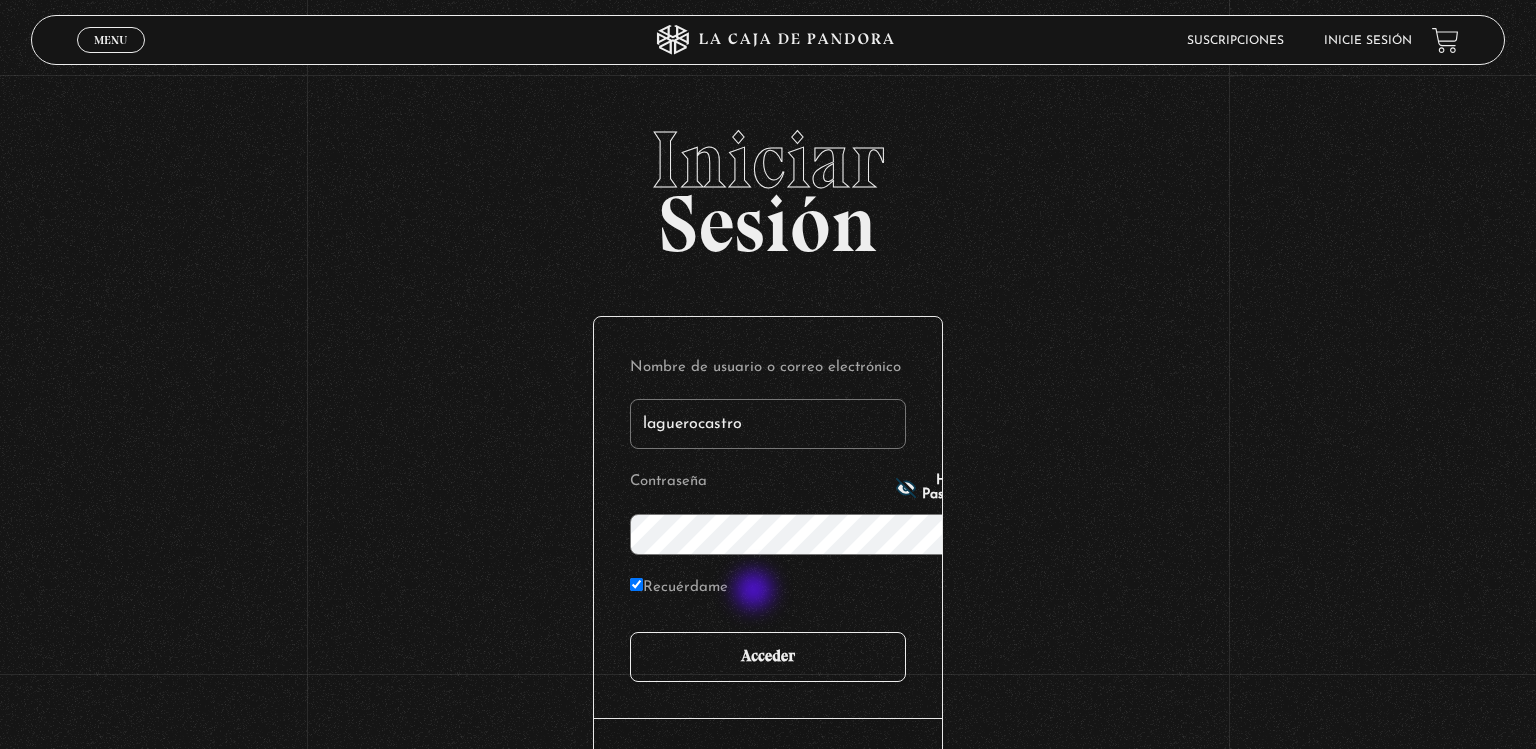 click on "Acceder" at bounding box center [768, 657] 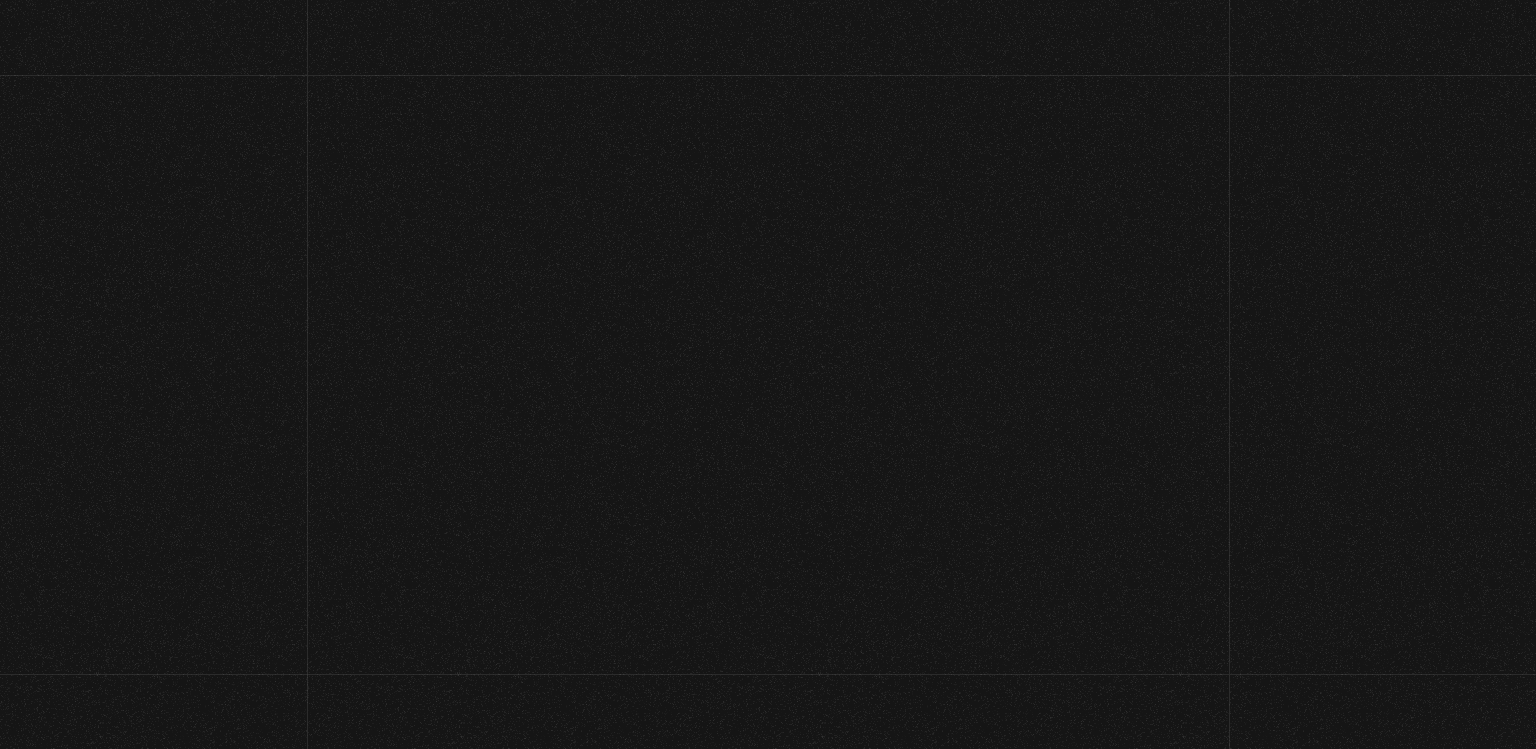 scroll, scrollTop: 0, scrollLeft: 0, axis: both 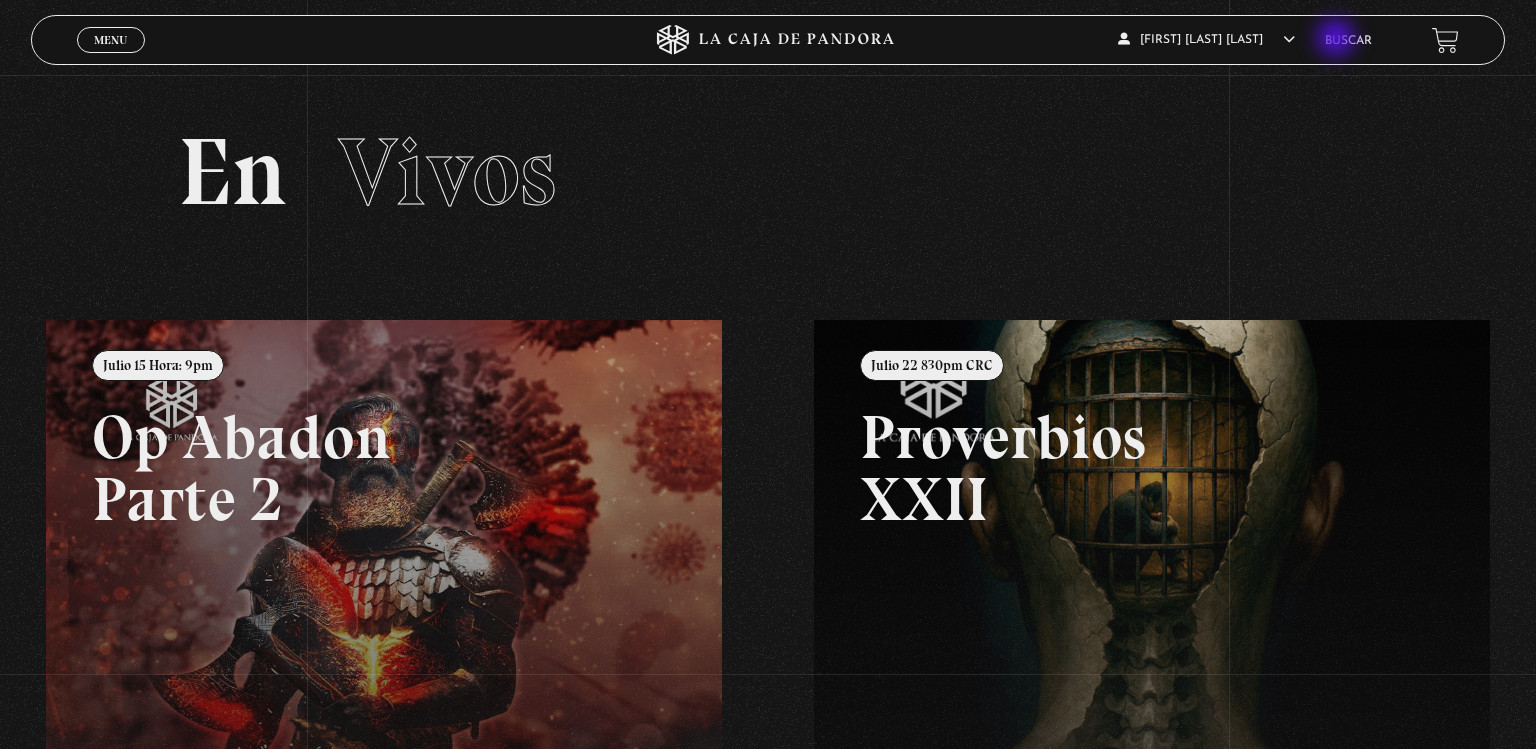 click on "Buscar" at bounding box center [1348, 41] 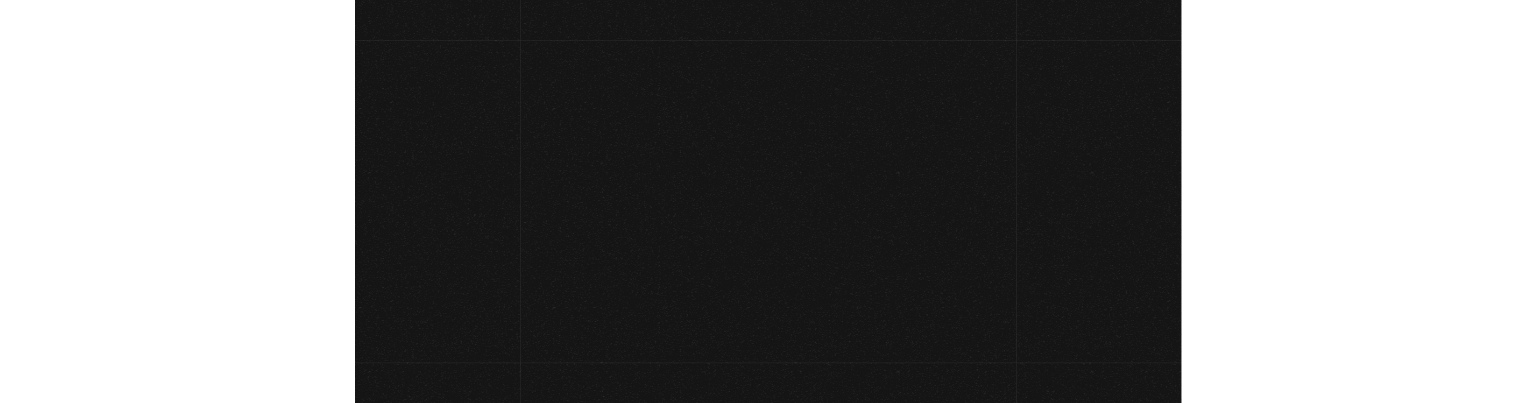 scroll, scrollTop: 0, scrollLeft: 0, axis: both 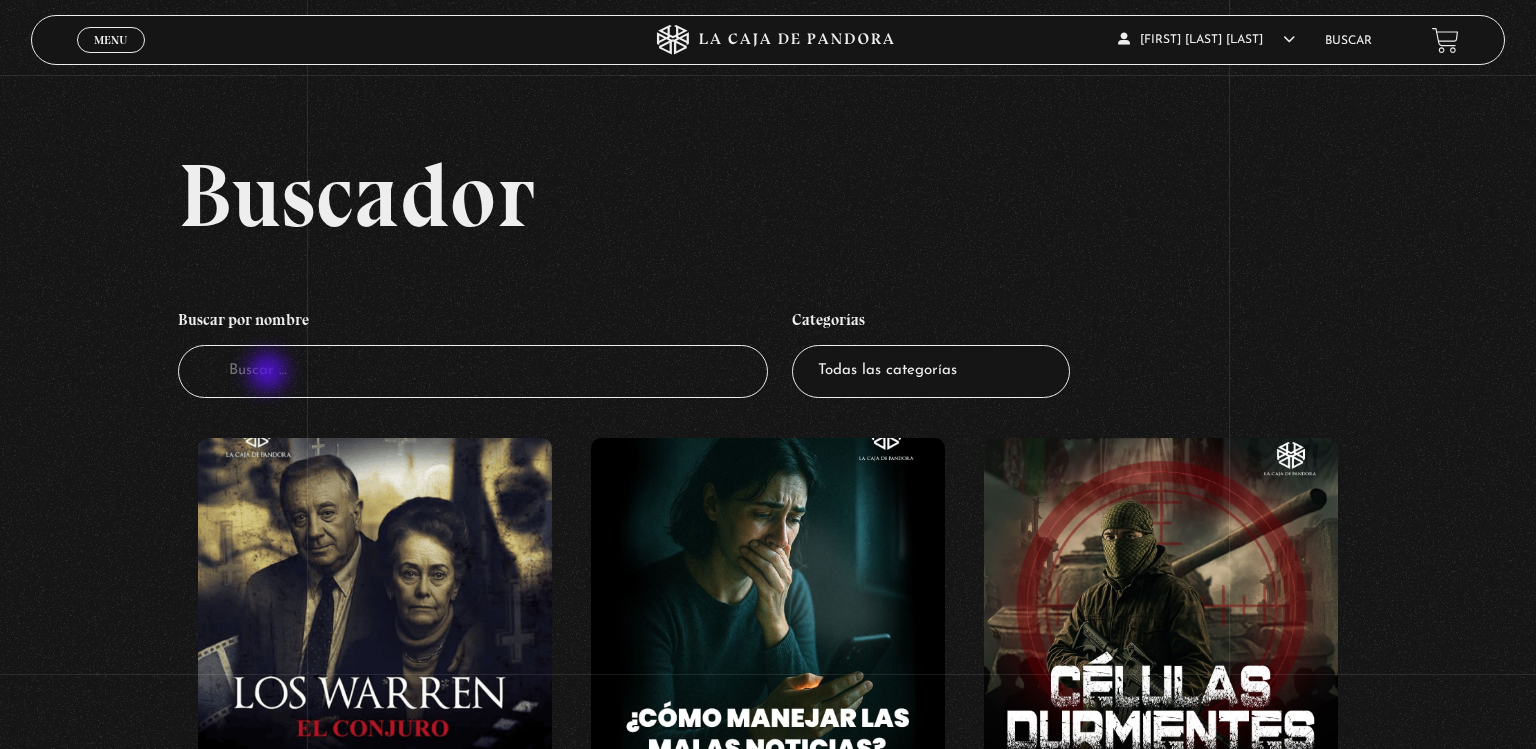 click on "Buscador" at bounding box center (473, 371) 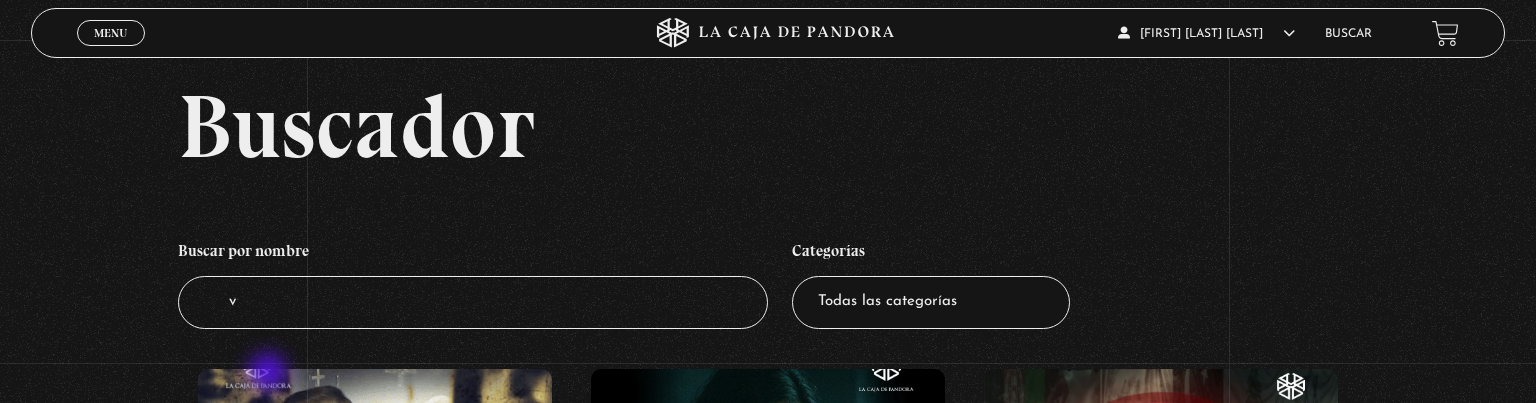 type on "va" 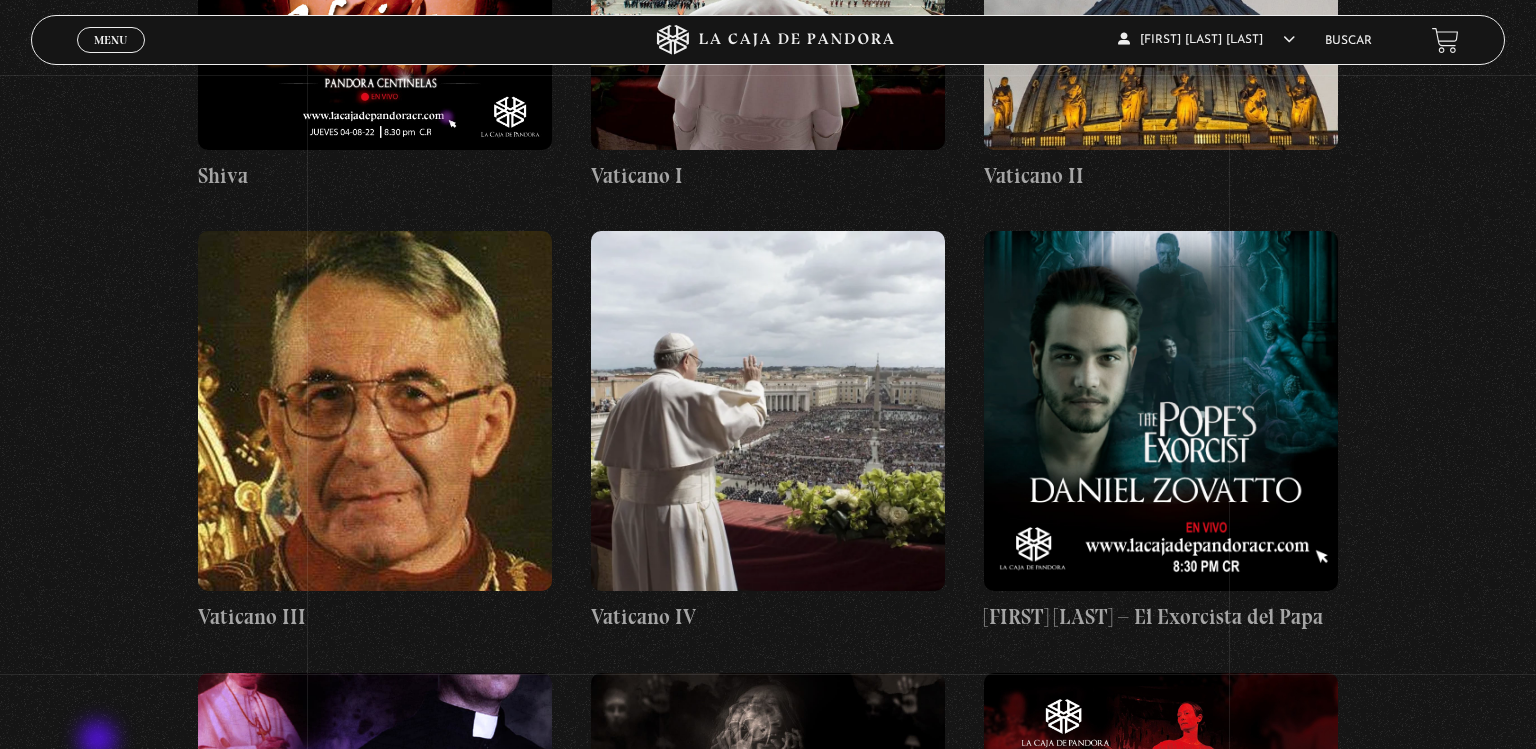 scroll, scrollTop: 2128, scrollLeft: 0, axis: vertical 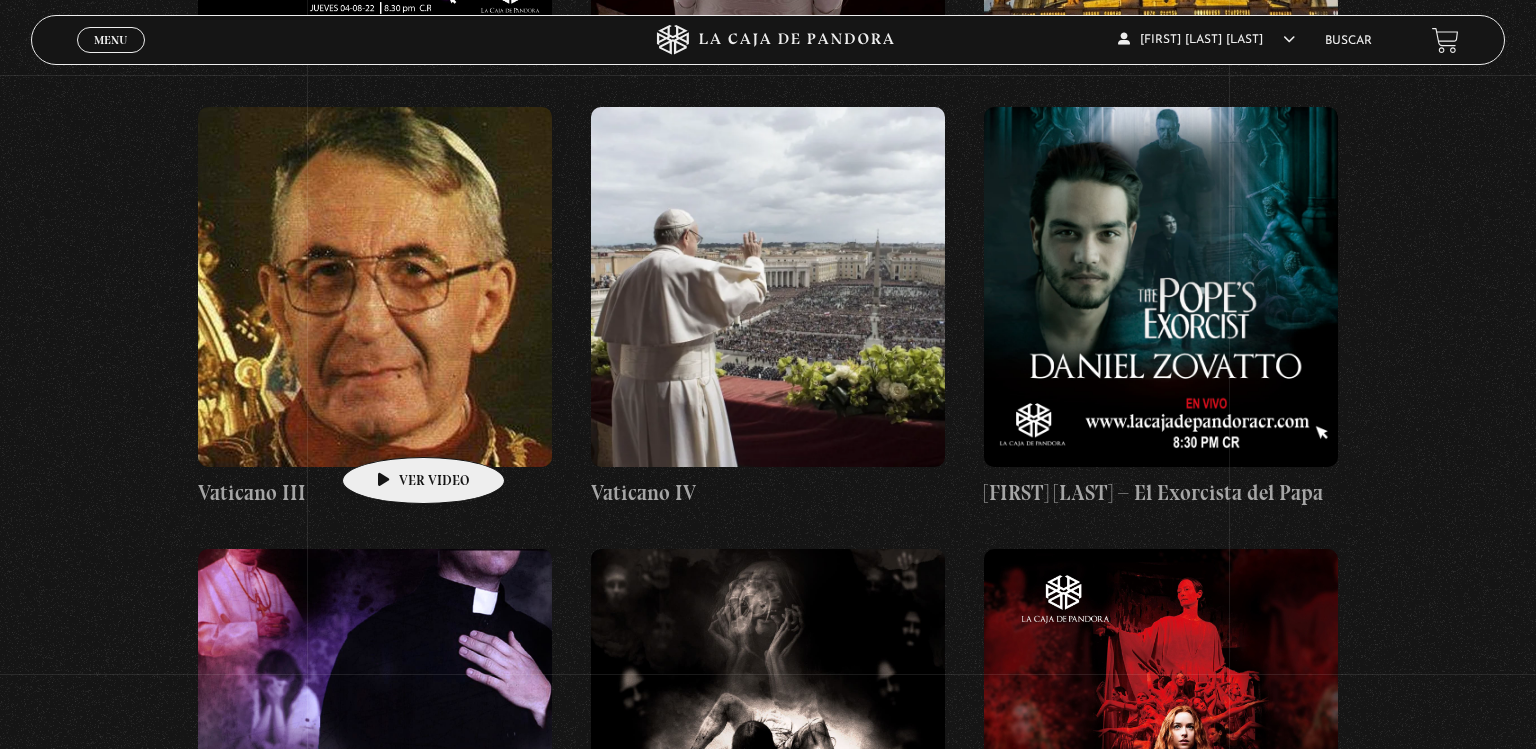 click at bounding box center [375, 287] 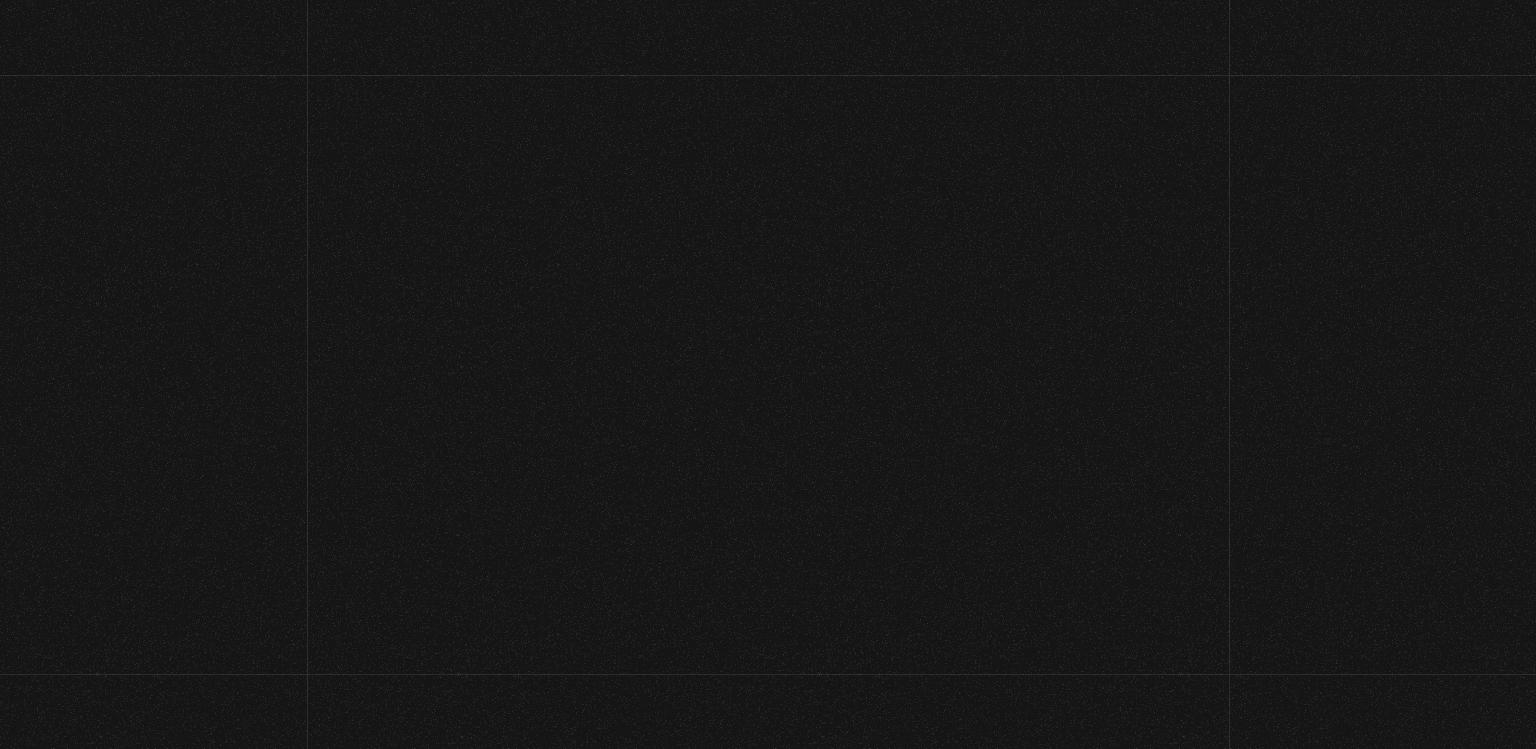 scroll, scrollTop: 0, scrollLeft: 0, axis: both 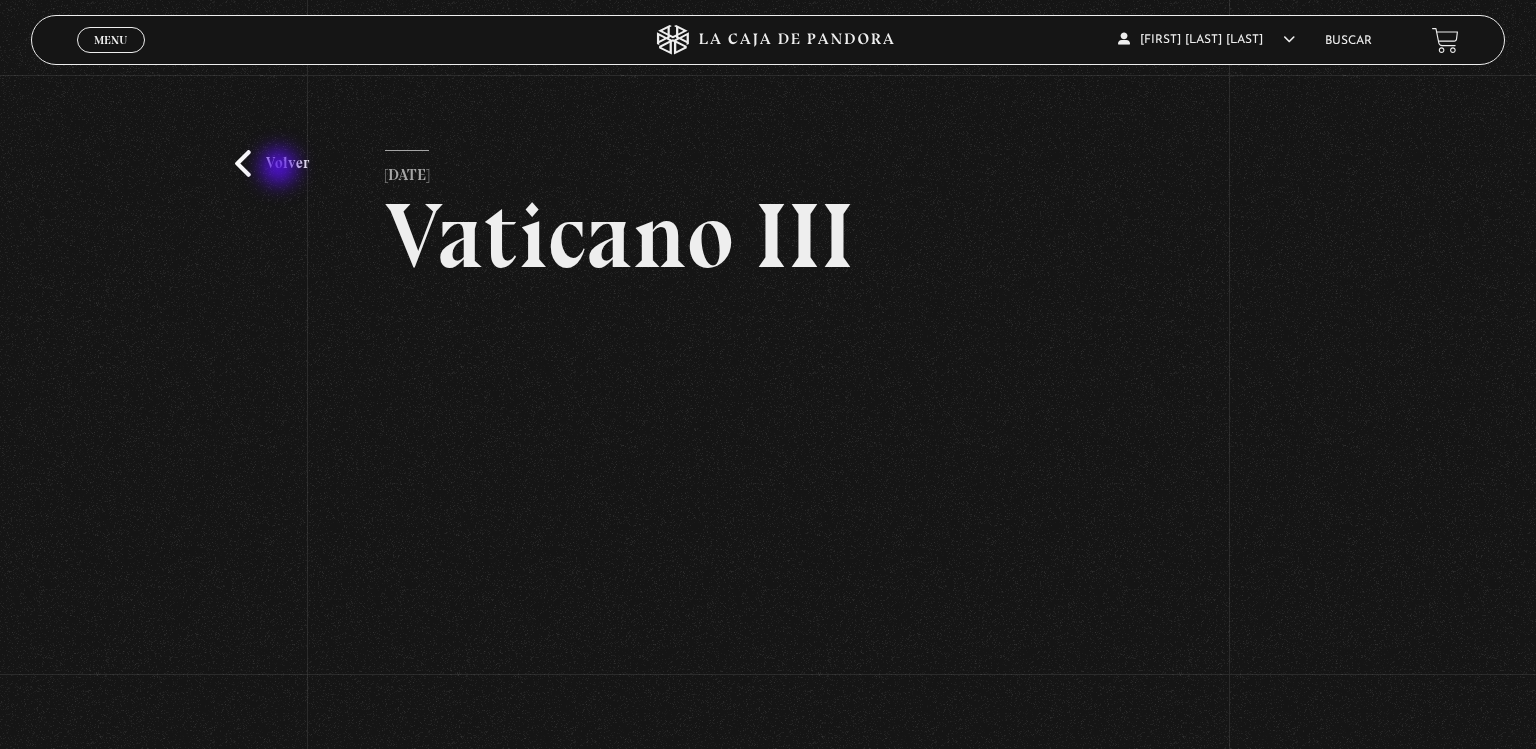 click on "Volver" at bounding box center [272, 163] 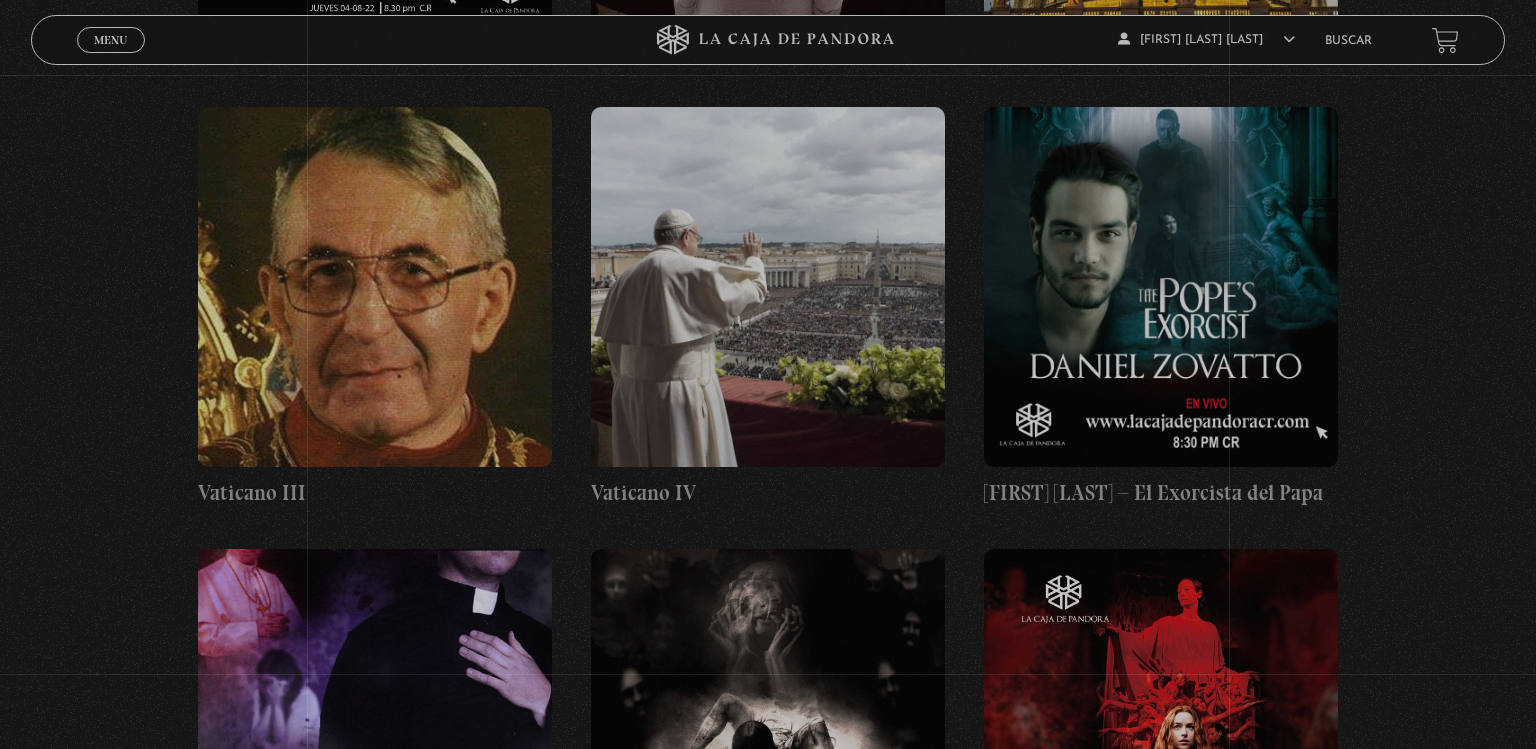 scroll, scrollTop: 2128, scrollLeft: 0, axis: vertical 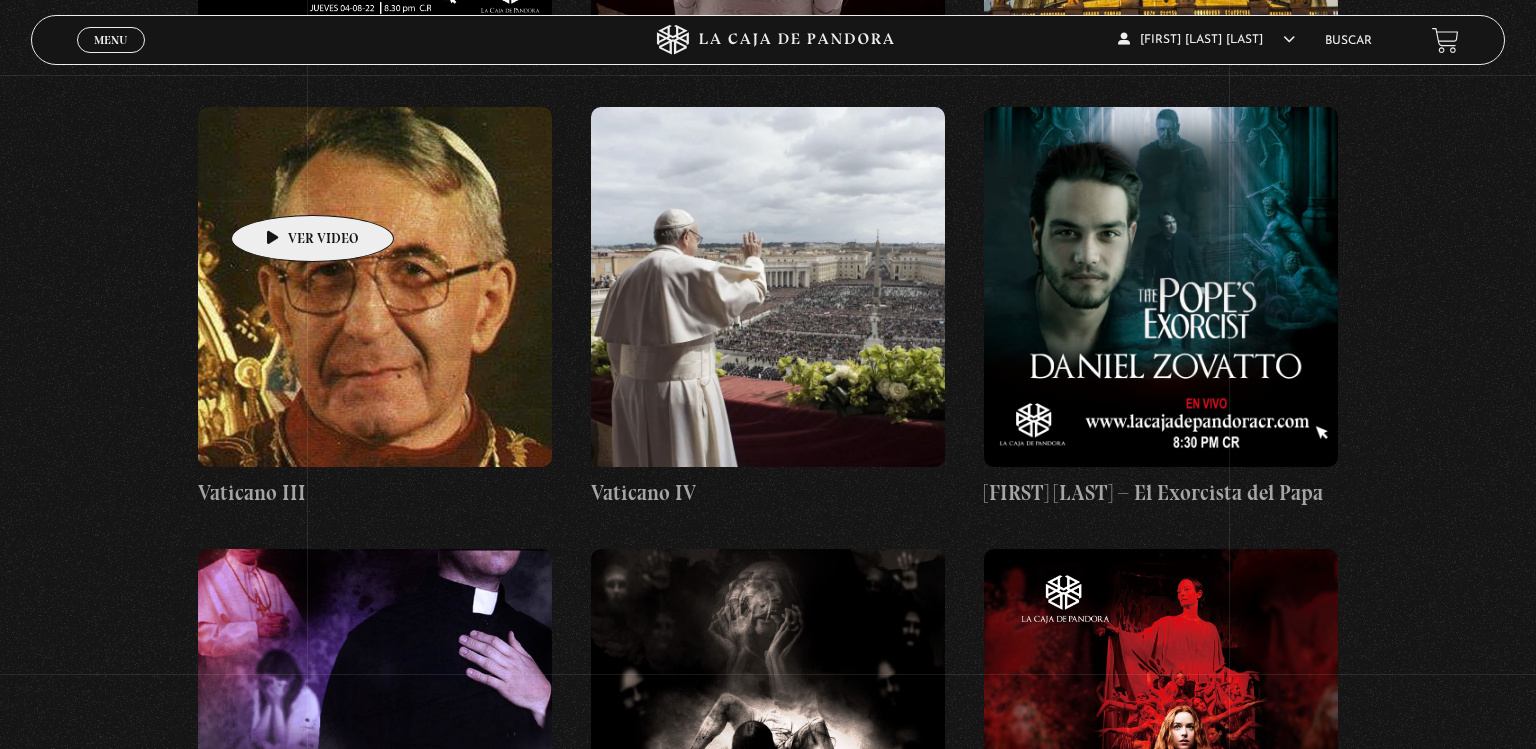 click at bounding box center [375, 287] 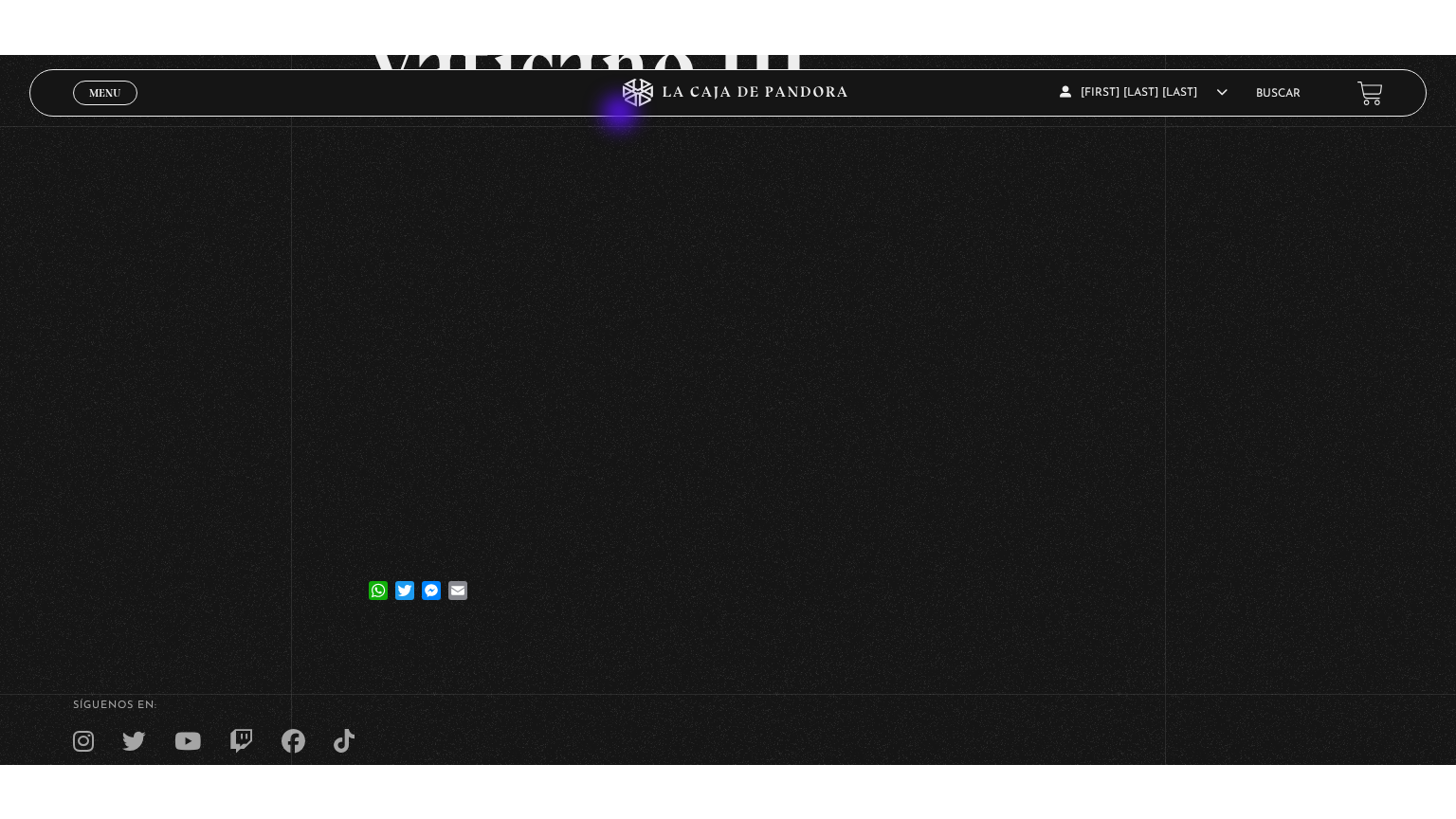 scroll, scrollTop: 0, scrollLeft: 0, axis: both 